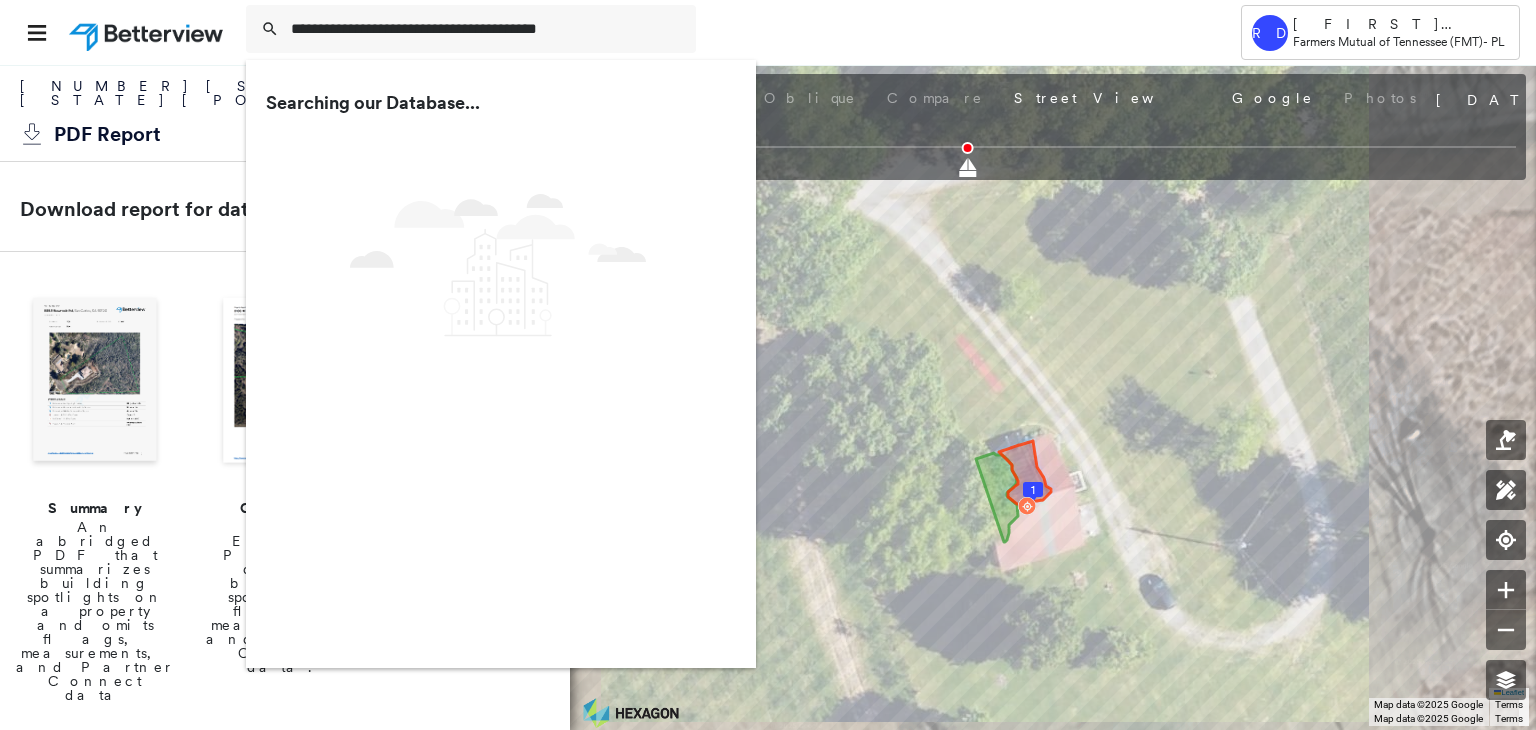 scroll, scrollTop: 0, scrollLeft: 0, axis: both 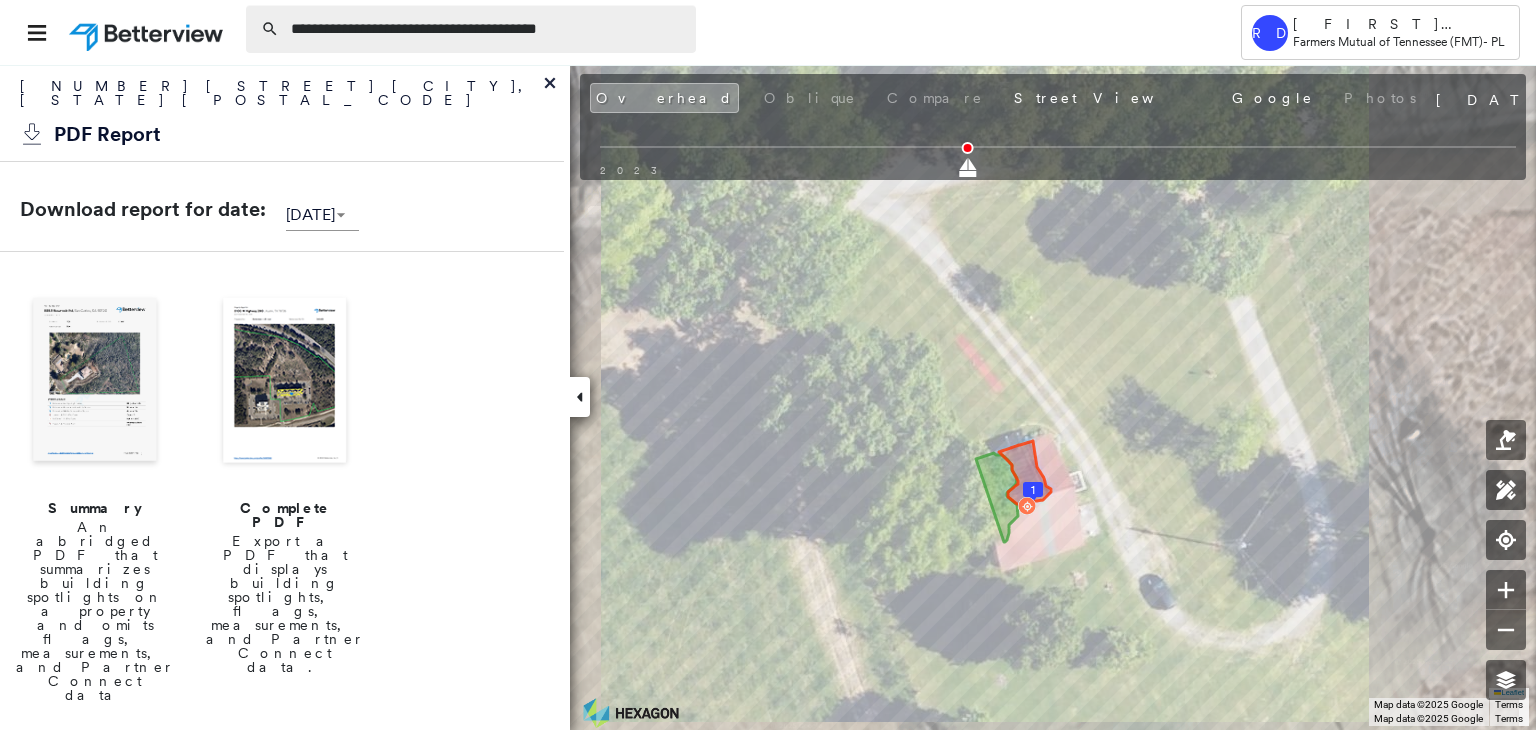 click on "**********" at bounding box center (487, 29) 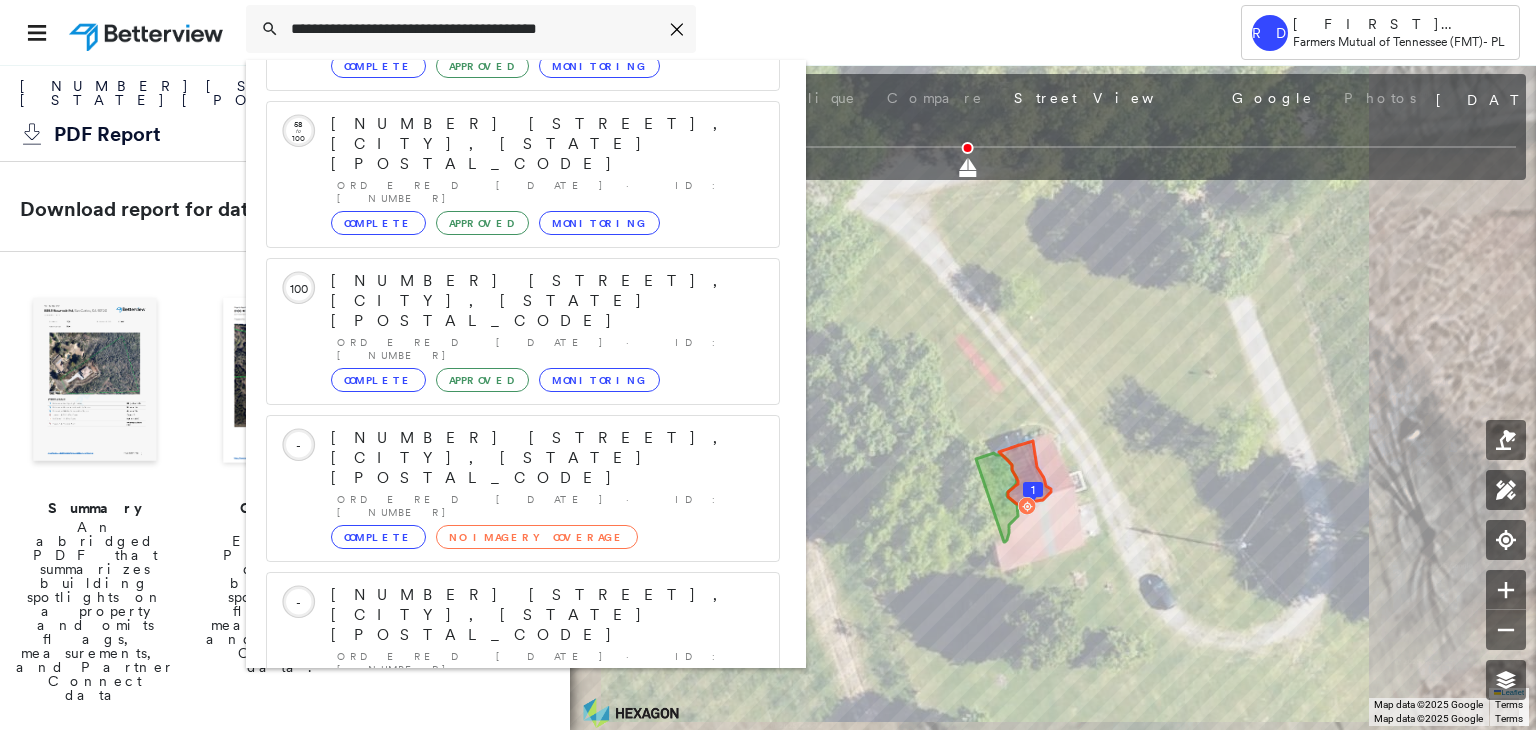 scroll, scrollTop: 208, scrollLeft: 0, axis: vertical 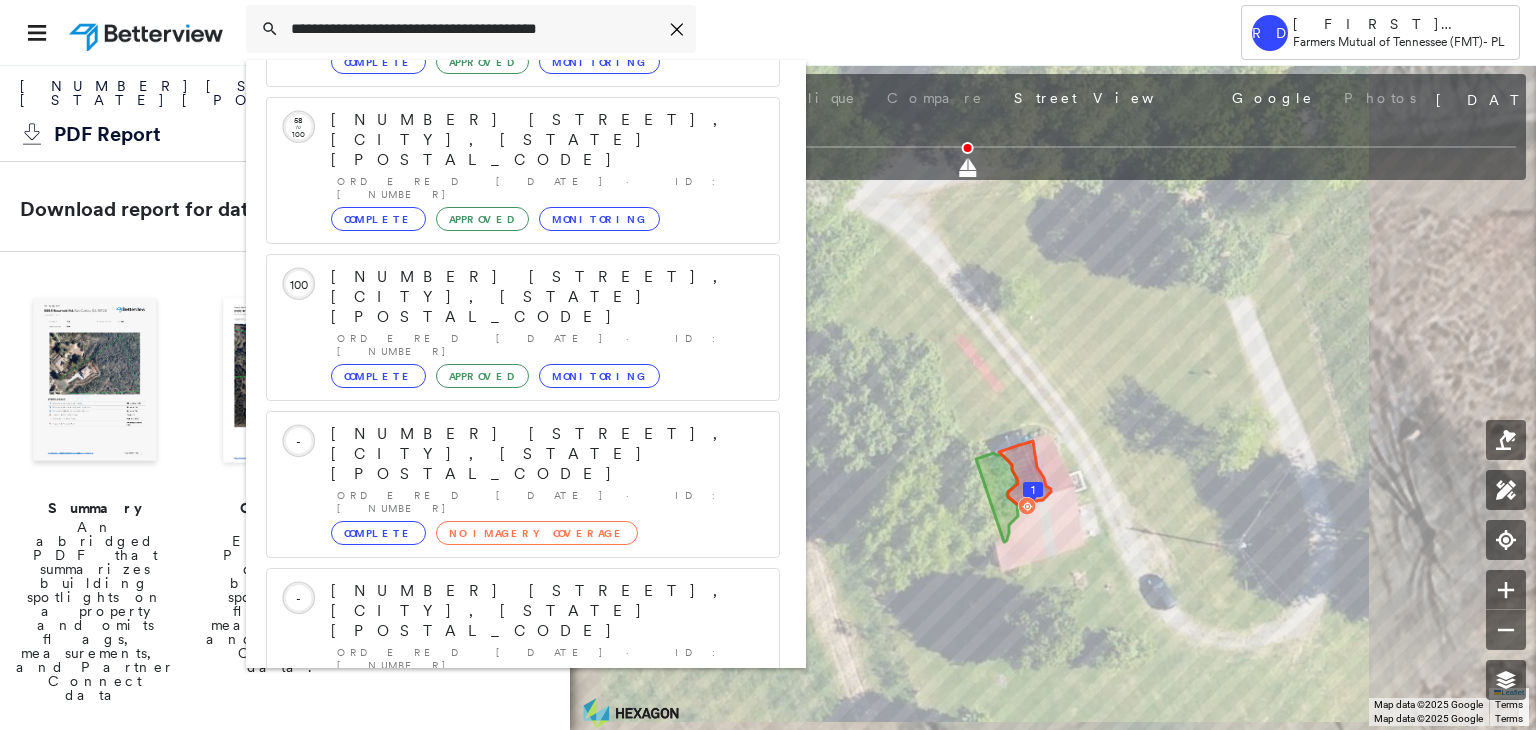 type on "**********" 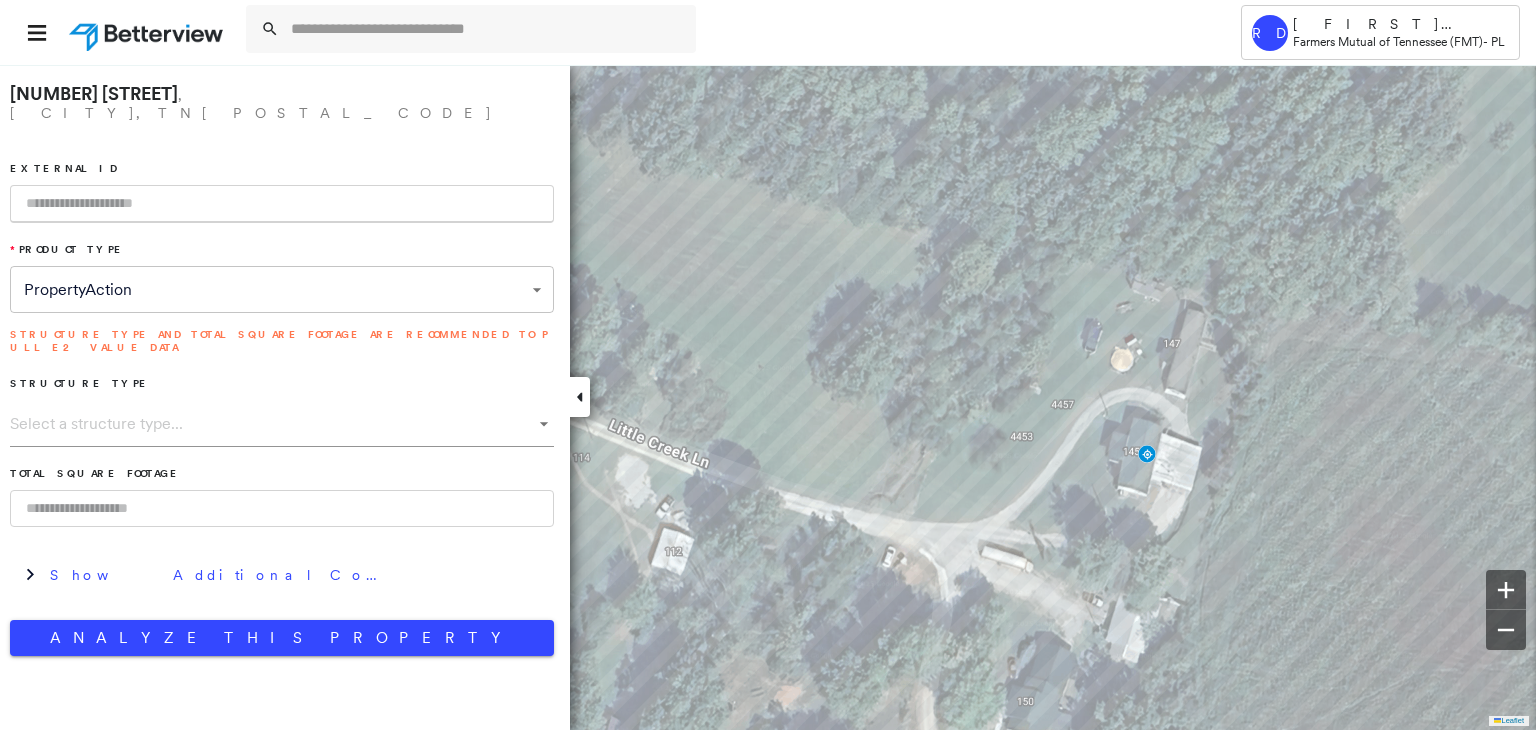paste on "**********" 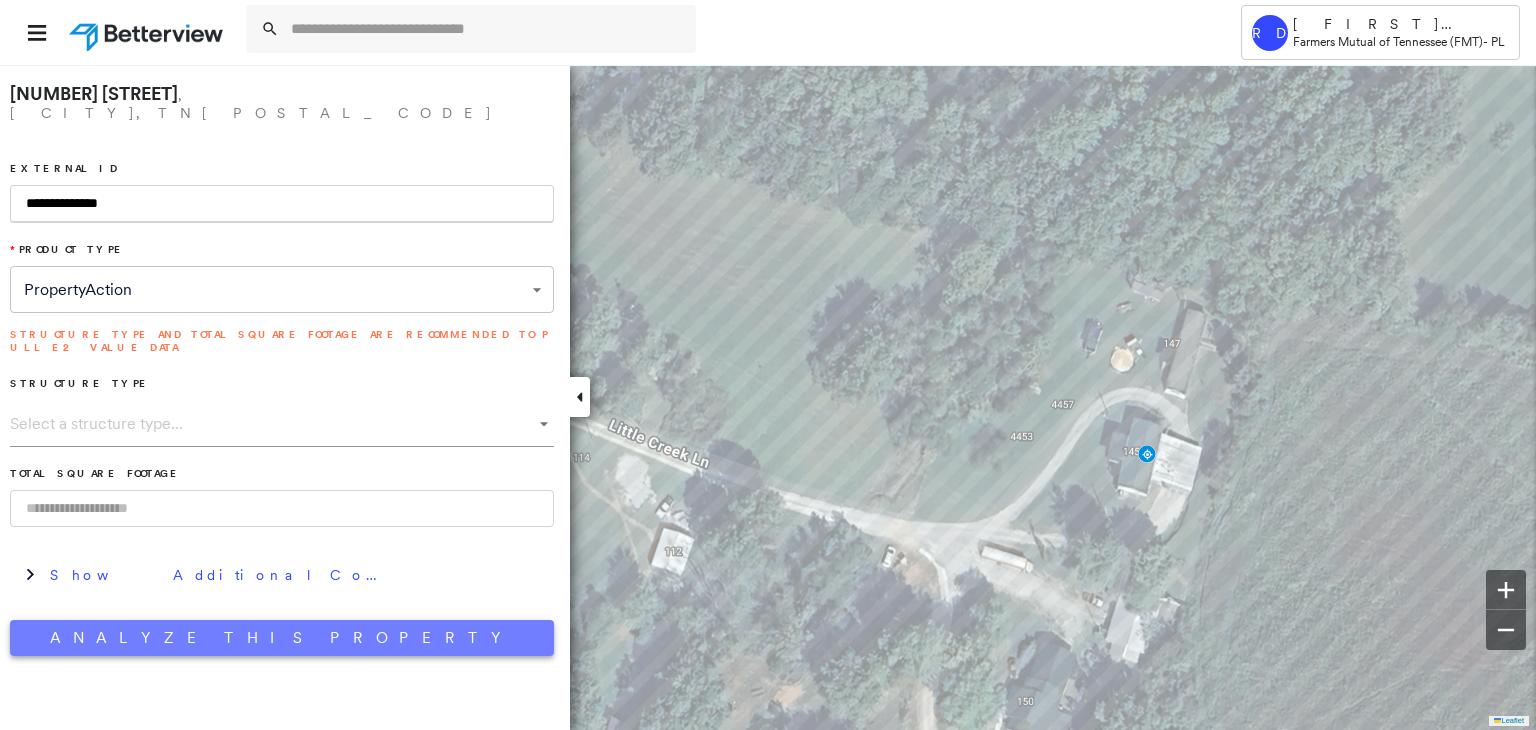type on "**********" 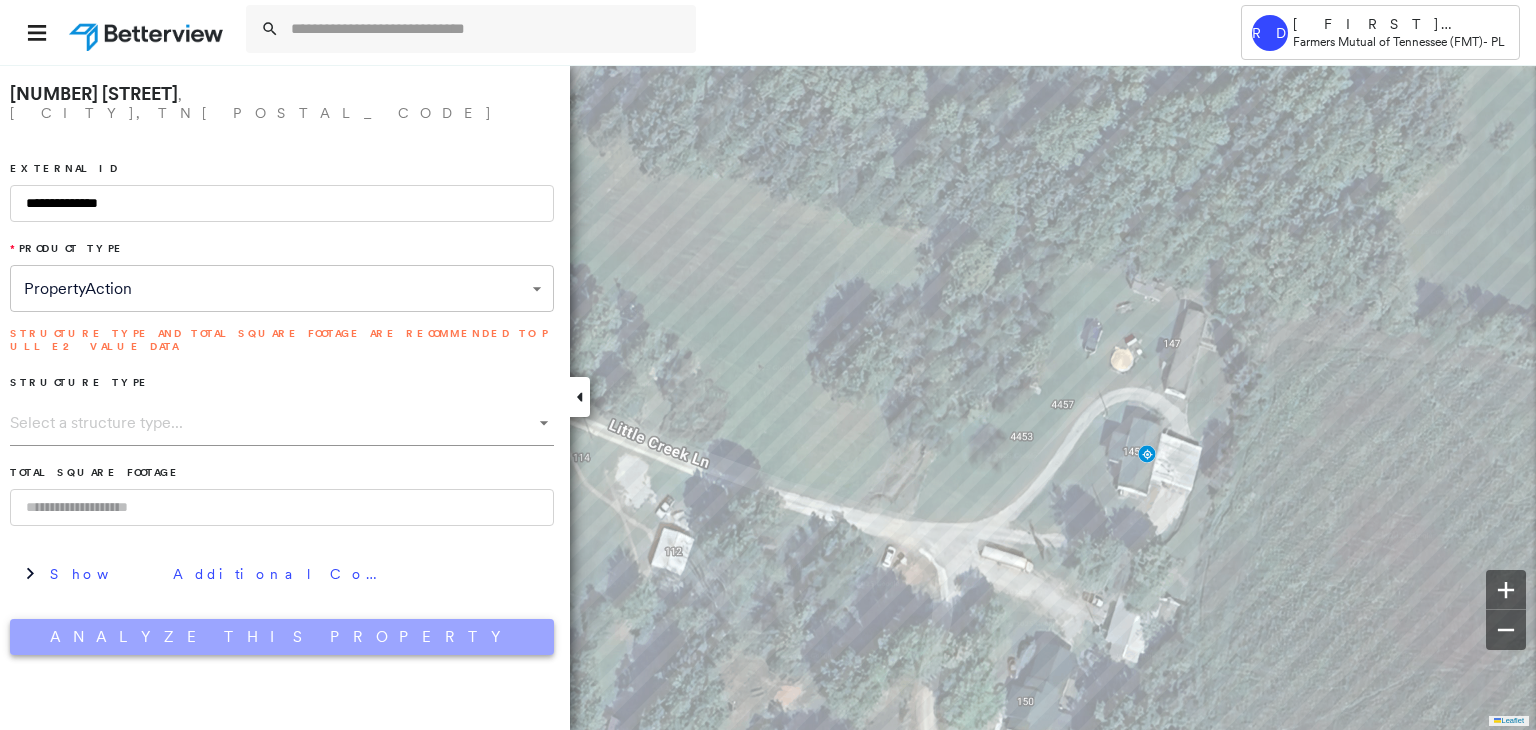 click on "Analyze This Property" at bounding box center [282, 637] 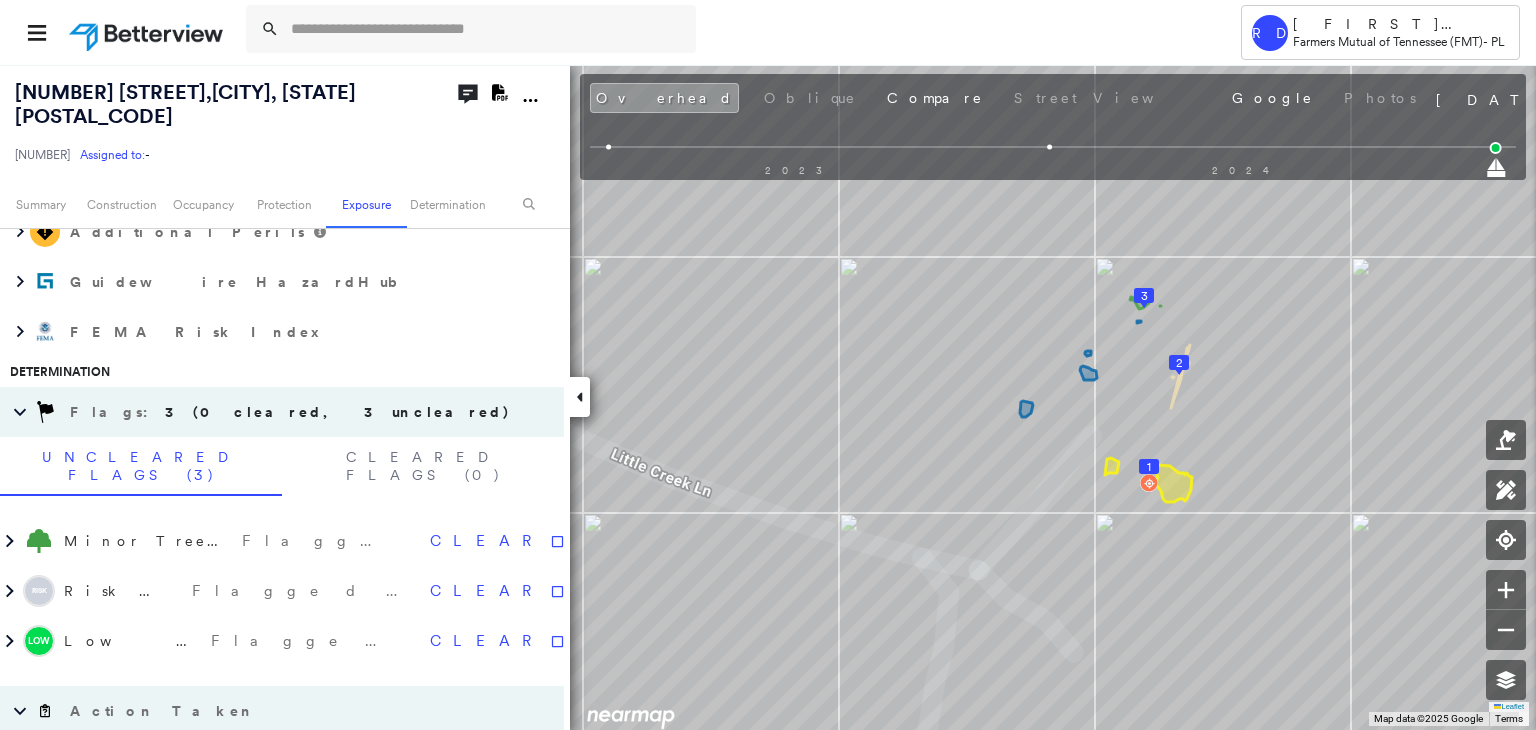 scroll, scrollTop: 1100, scrollLeft: 0, axis: vertical 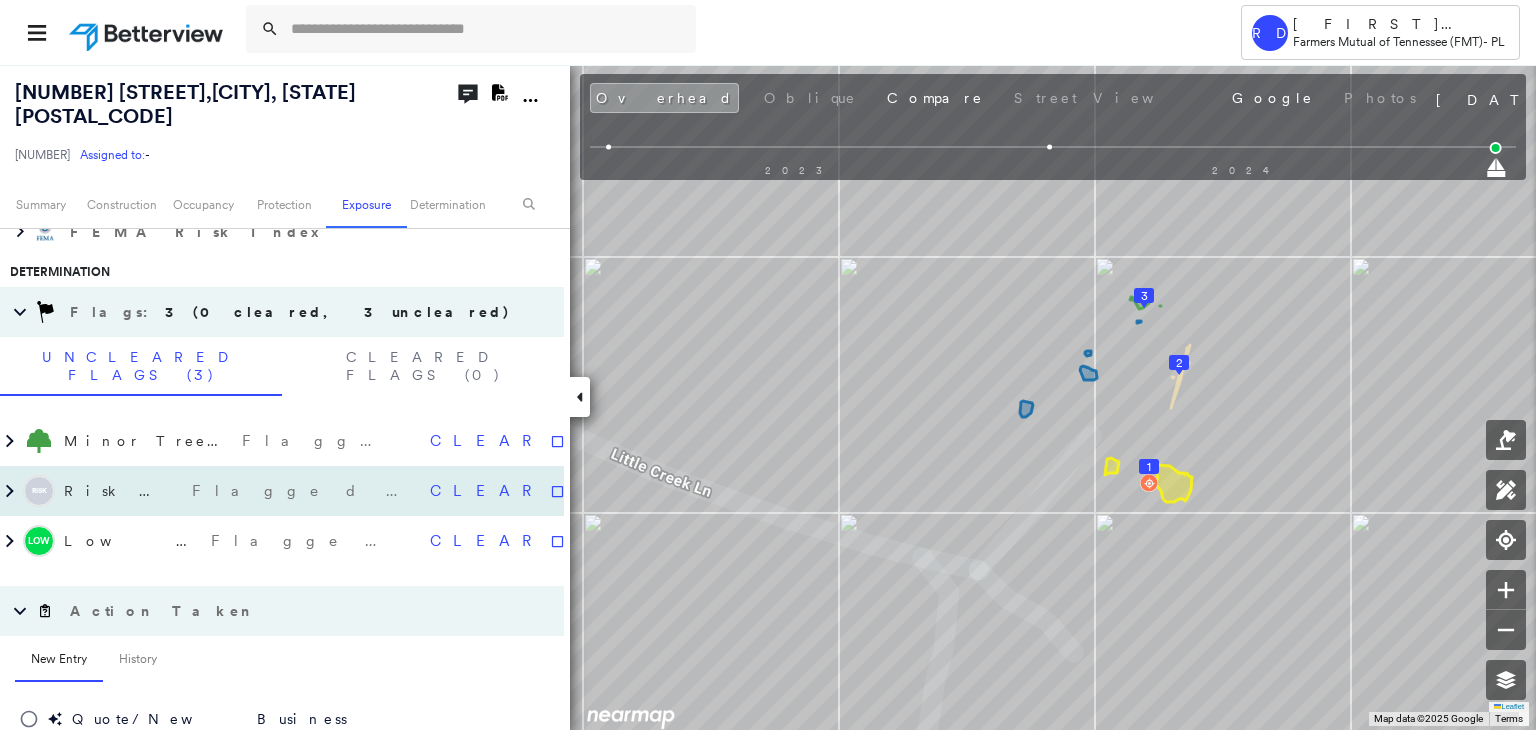 click on "Flagged 08/06/25" at bounding box center (303, 491) 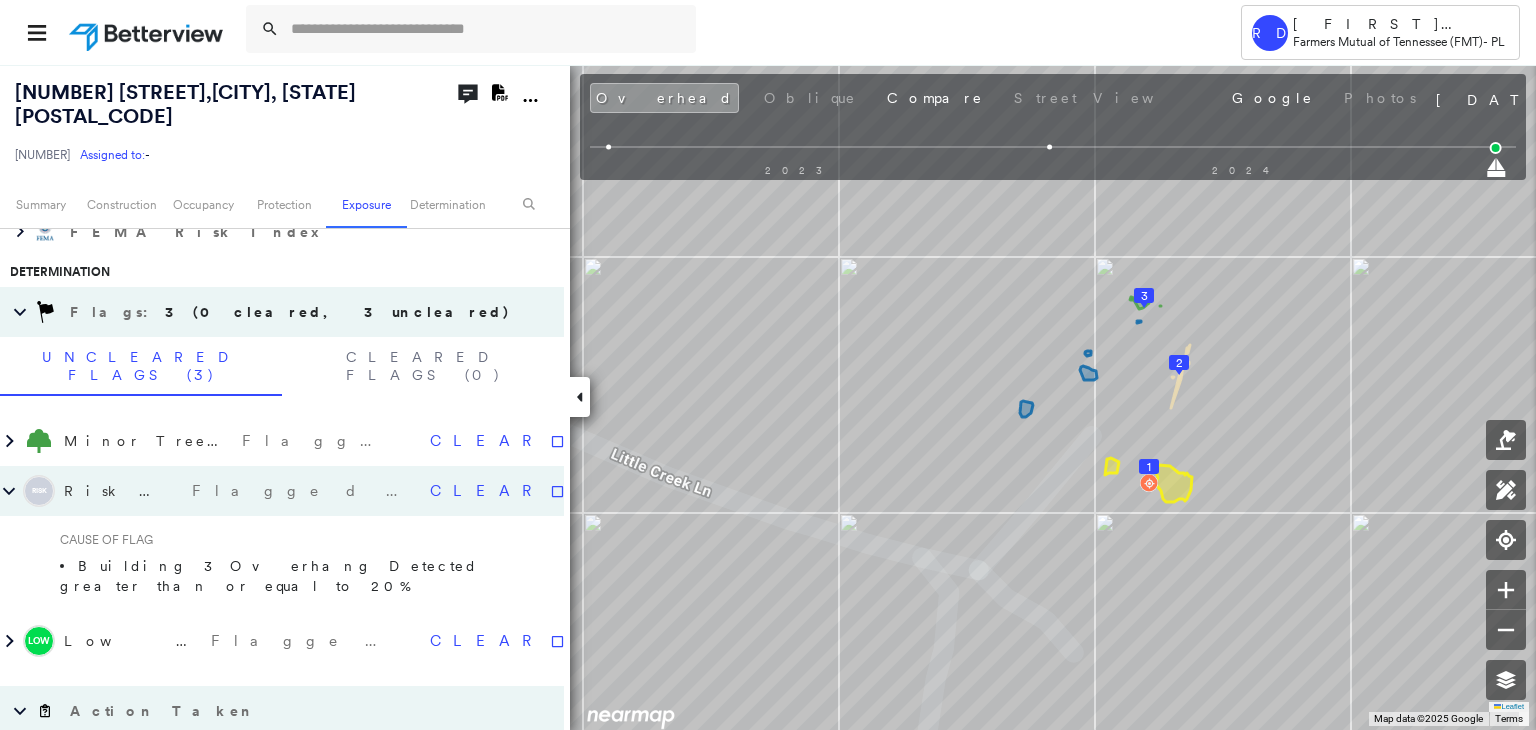 click 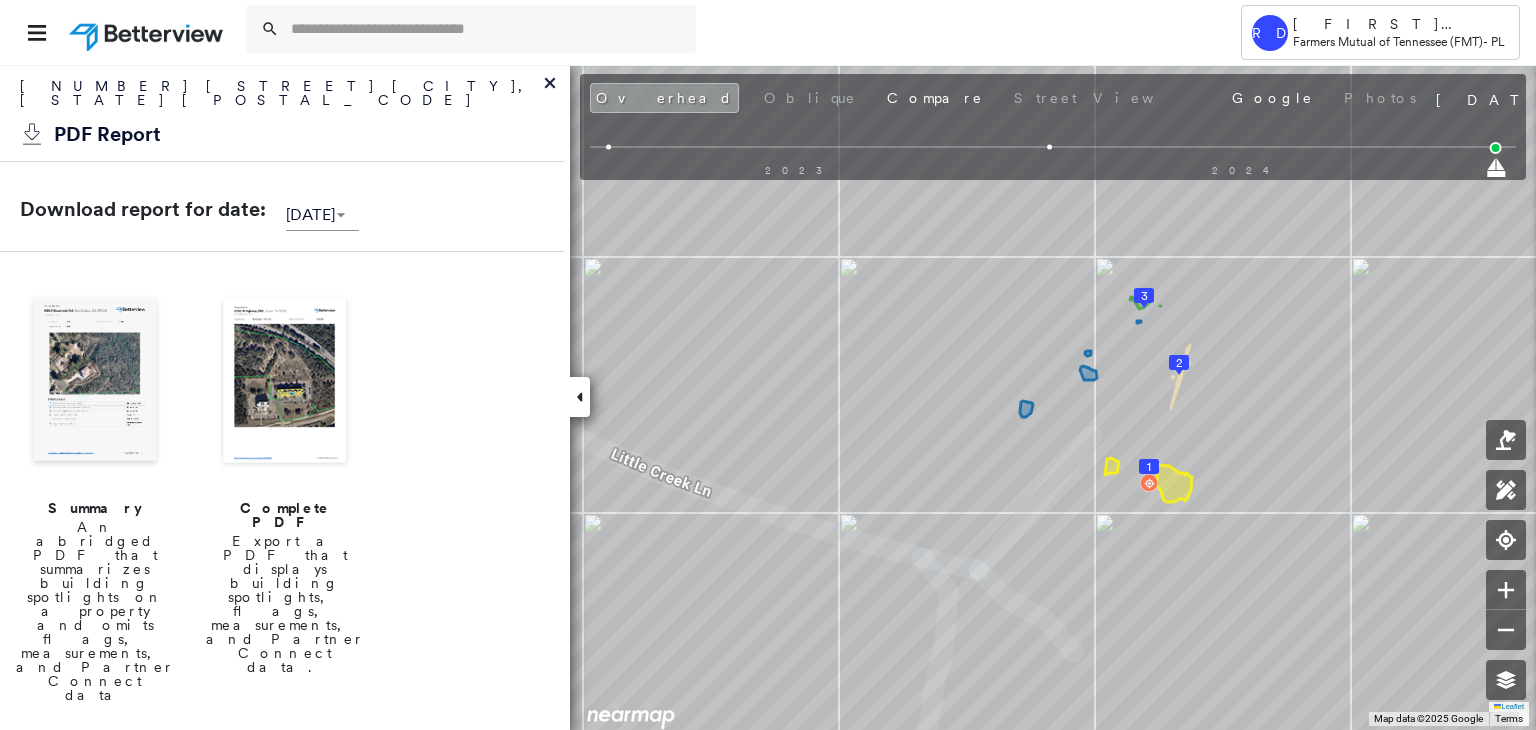 click at bounding box center (285, 382) 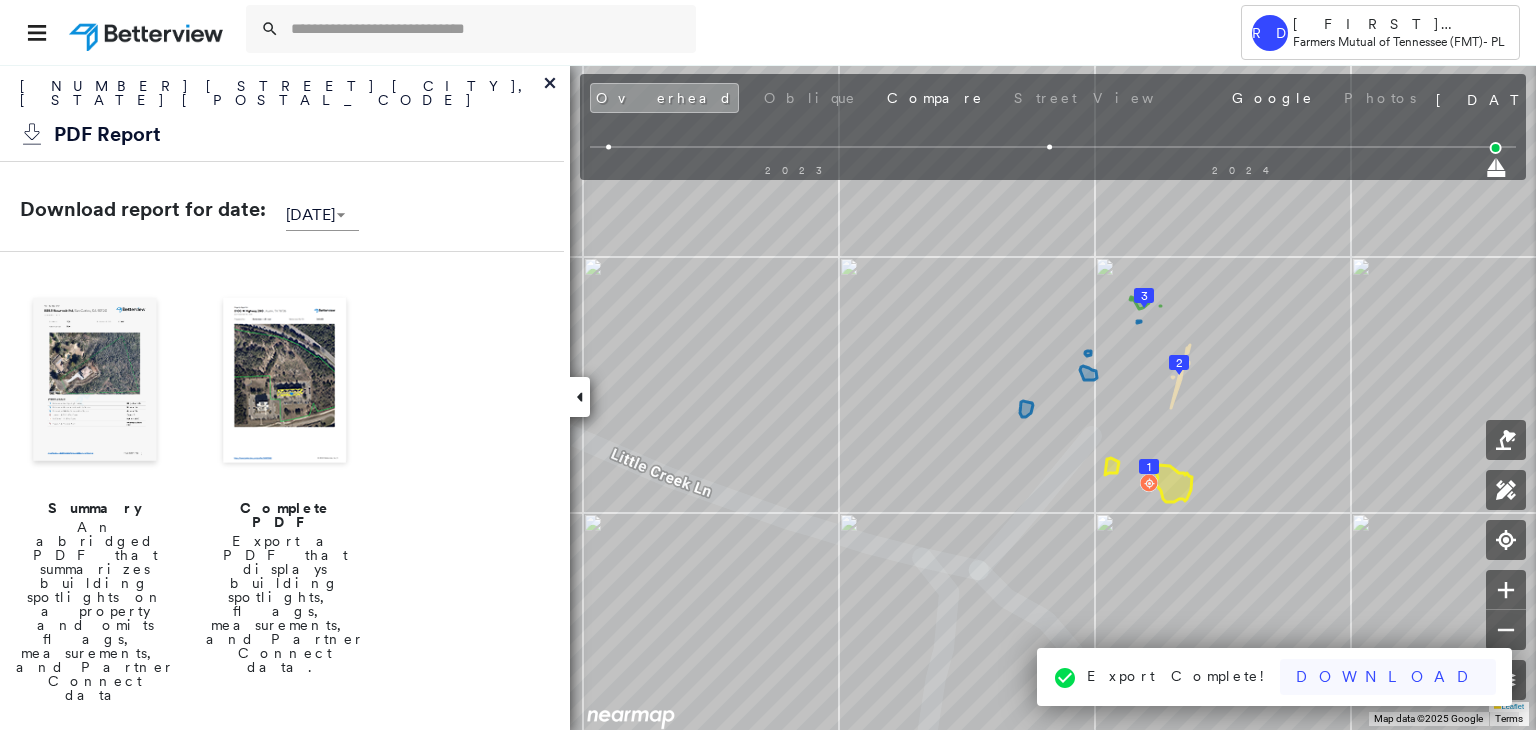 click on "Download" at bounding box center [1388, 677] 